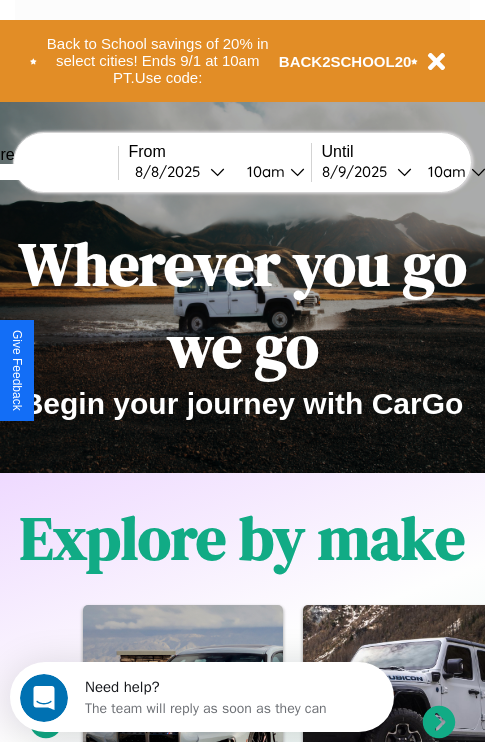 scroll, scrollTop: 0, scrollLeft: 0, axis: both 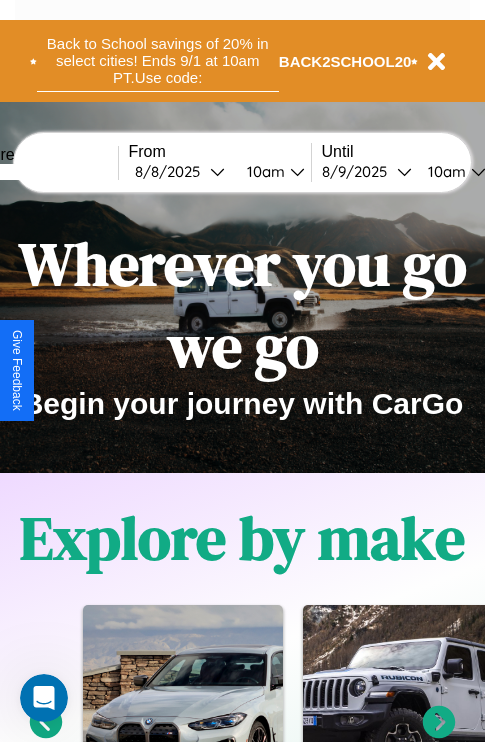 click on "Back to School savings of 20% in select cities! Ends 9/1 at 10am PT.  Use code:" at bounding box center [158, 61] 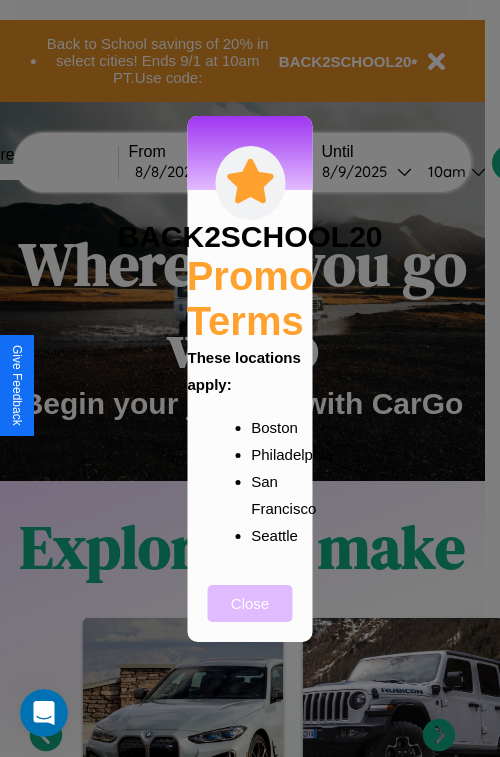 click on "Close" at bounding box center [250, 603] 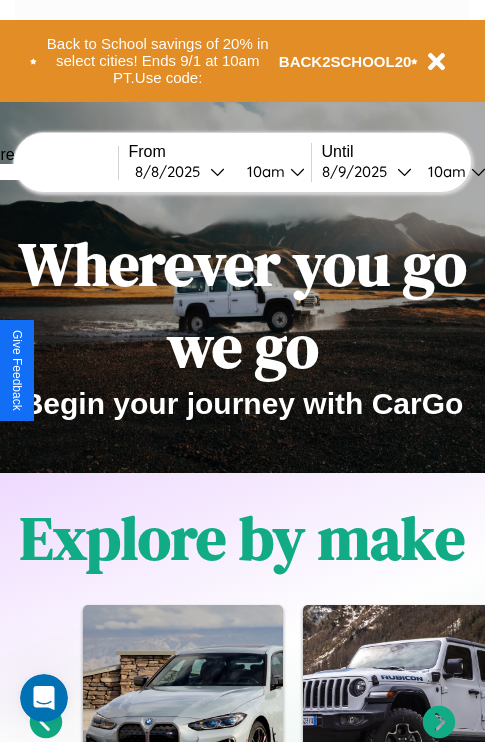 click at bounding box center (43, 172) 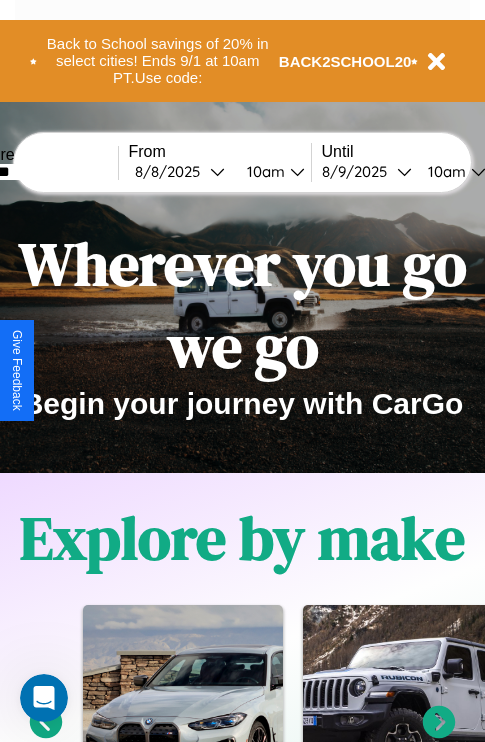 type on "*******" 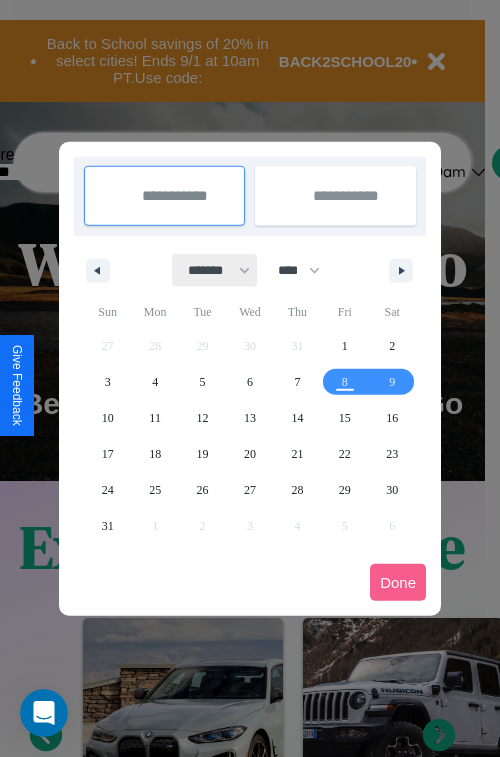 click on "******* ******** ***** ***** *** **** **** ****** ********* ******* ******** ********" at bounding box center (215, 270) 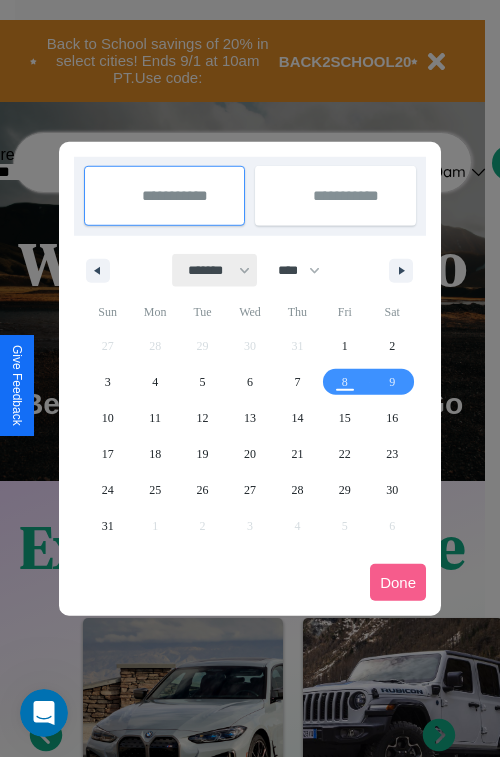 select on "*" 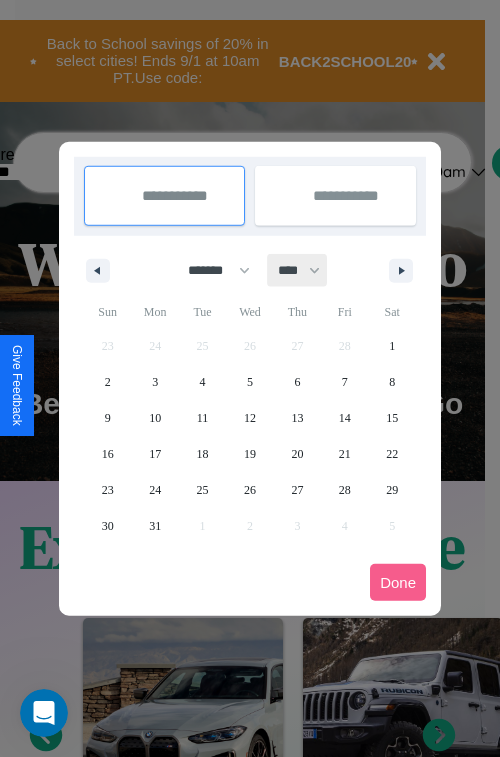 click on "**** **** **** **** **** **** **** **** **** **** **** **** **** **** **** **** **** **** **** **** **** **** **** **** **** **** **** **** **** **** **** **** **** **** **** **** **** **** **** **** **** **** **** **** **** **** **** **** **** **** **** **** **** **** **** **** **** **** **** **** **** **** **** **** **** **** **** **** **** **** **** **** **** **** **** **** **** **** **** **** **** **** **** **** **** **** **** **** **** **** **** **** **** **** **** **** **** **** **** **** **** **** **** **** **** **** **** **** **** **** **** **** **** **** **** **** **** **** **** **** ****" at bounding box center (298, 270) 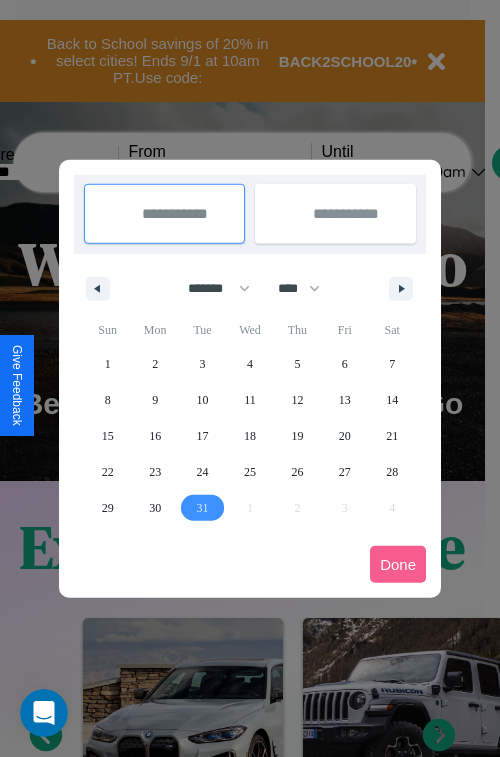 click on "31" at bounding box center [203, 508] 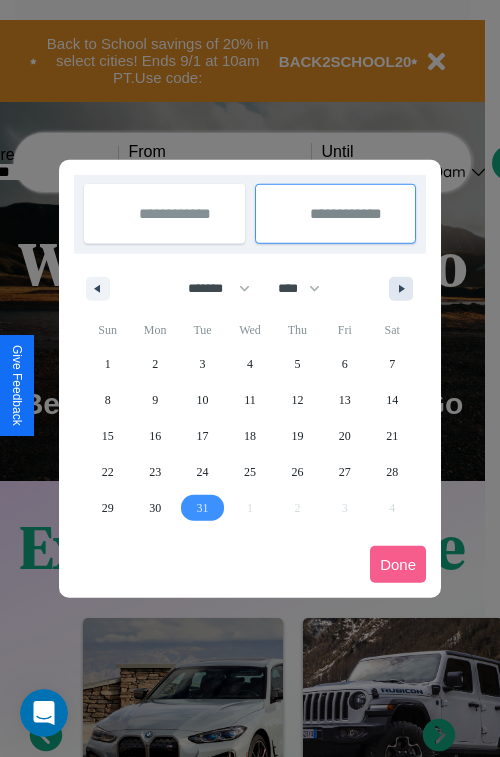 click at bounding box center [405, 289] 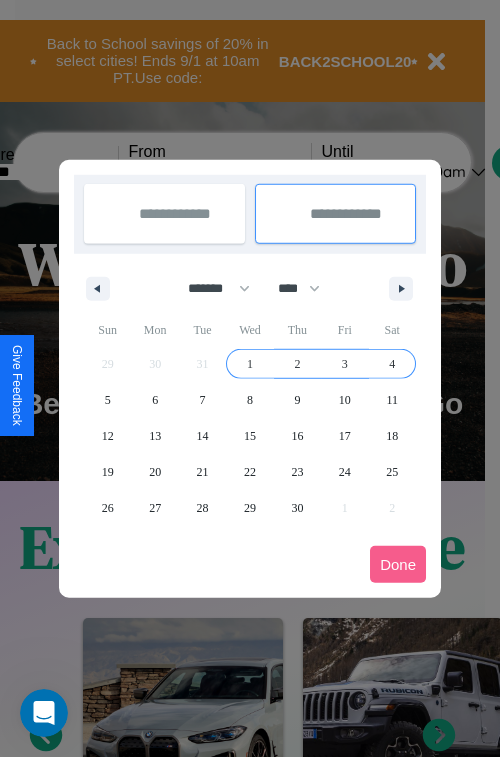 click on "4" at bounding box center [392, 364] 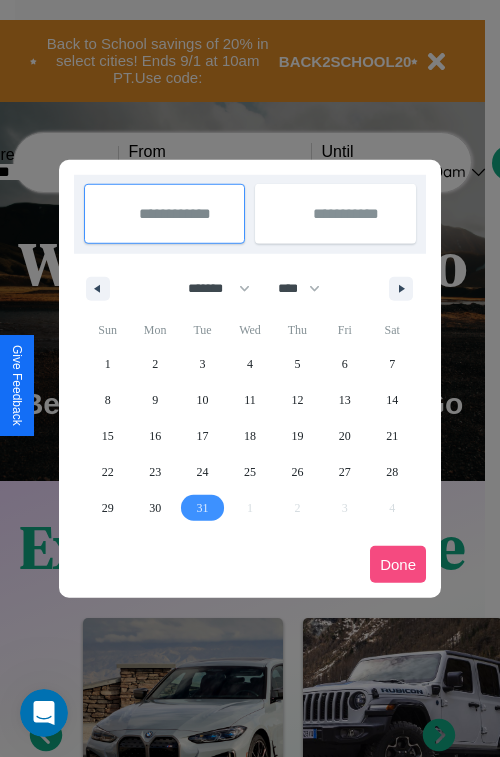 click on "Done" at bounding box center (398, 564) 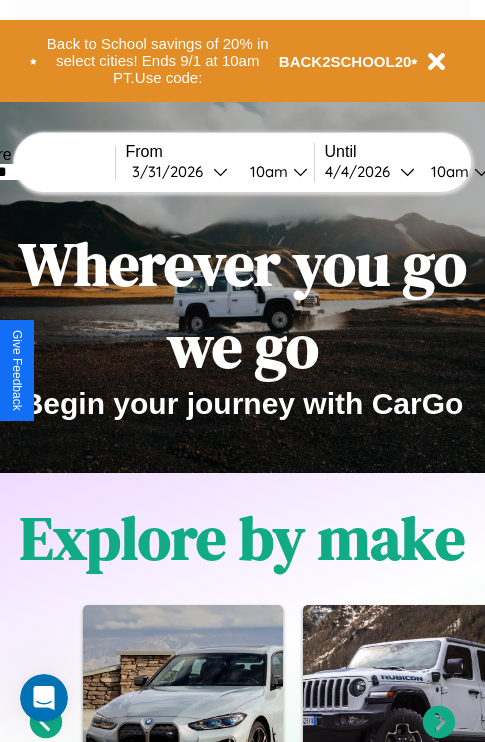 click on "10am" at bounding box center [266, 171] 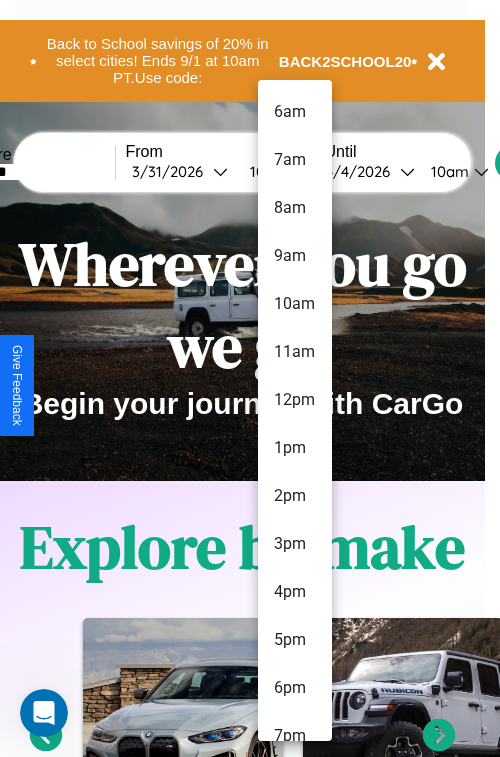 click on "8am" at bounding box center (295, 208) 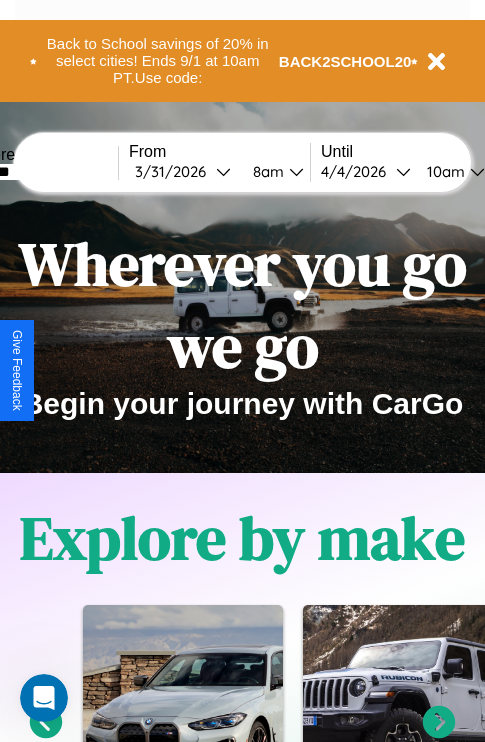 click on "10am" at bounding box center (443, 171) 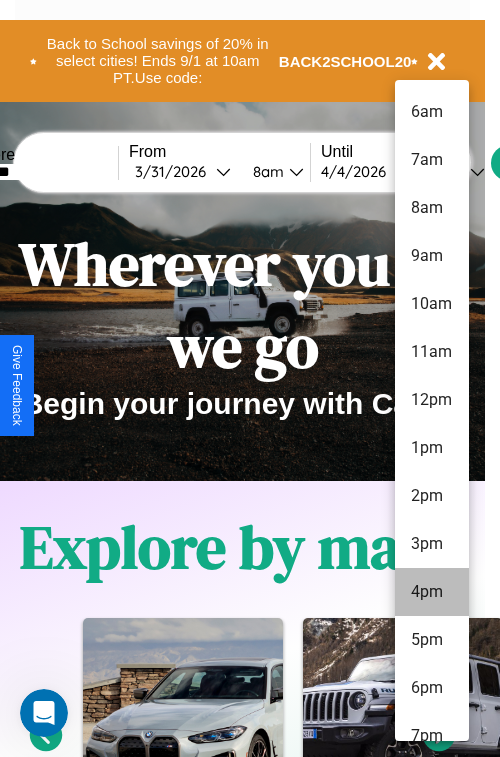 click on "4pm" at bounding box center (432, 592) 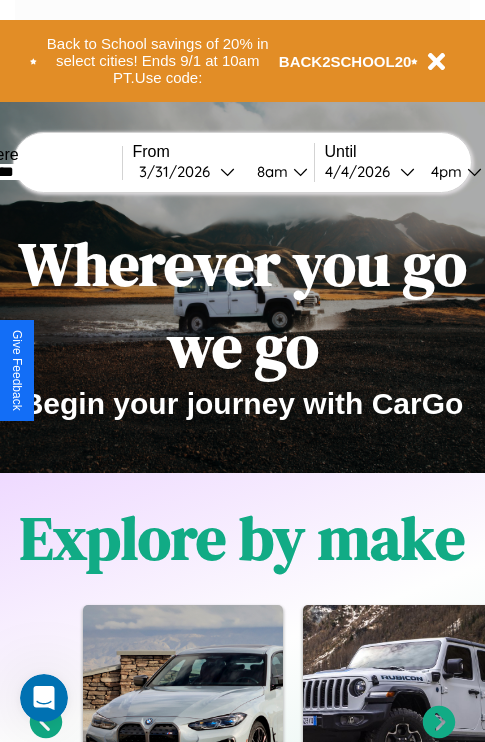 scroll, scrollTop: 0, scrollLeft: 64, axis: horizontal 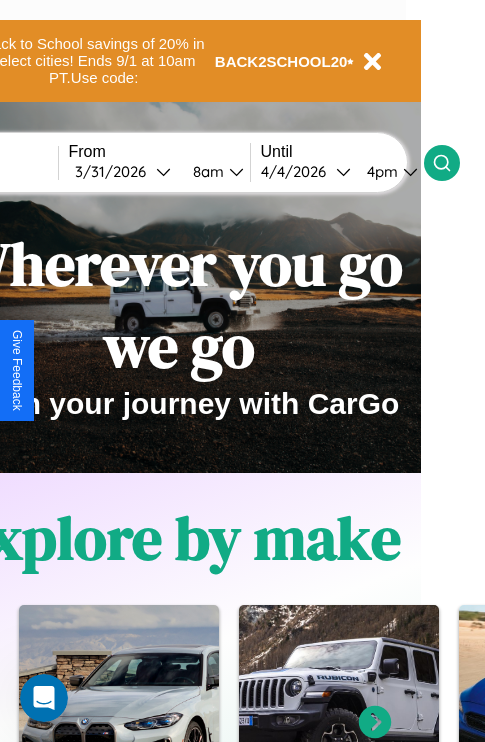 click 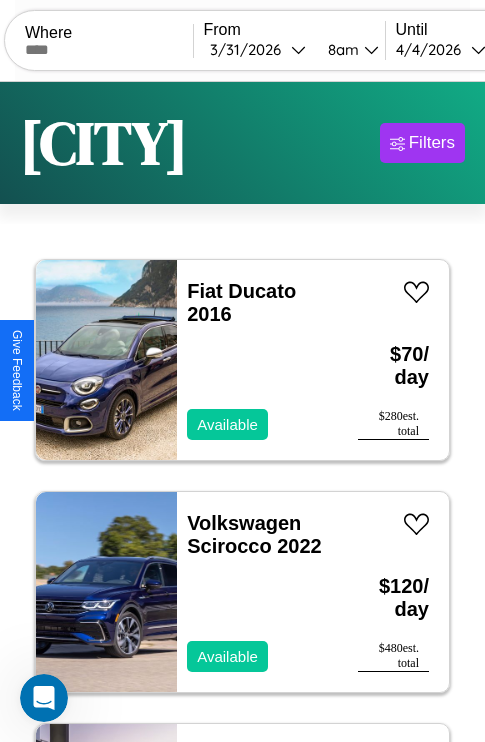 scroll, scrollTop: 95, scrollLeft: 0, axis: vertical 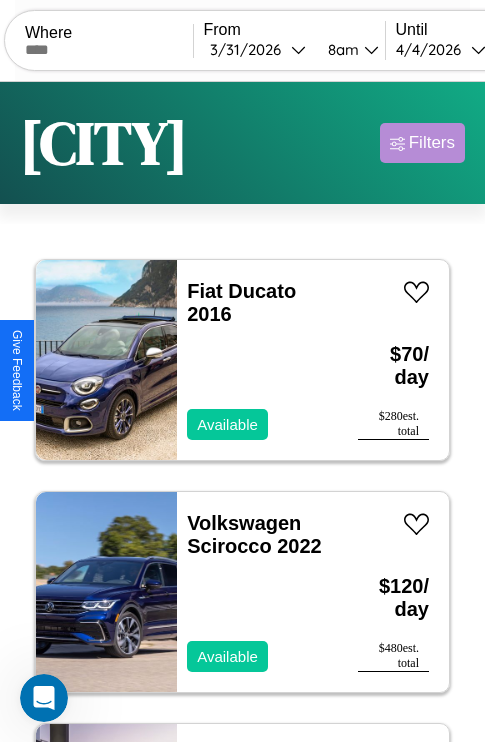 click on "Filters" at bounding box center (432, 143) 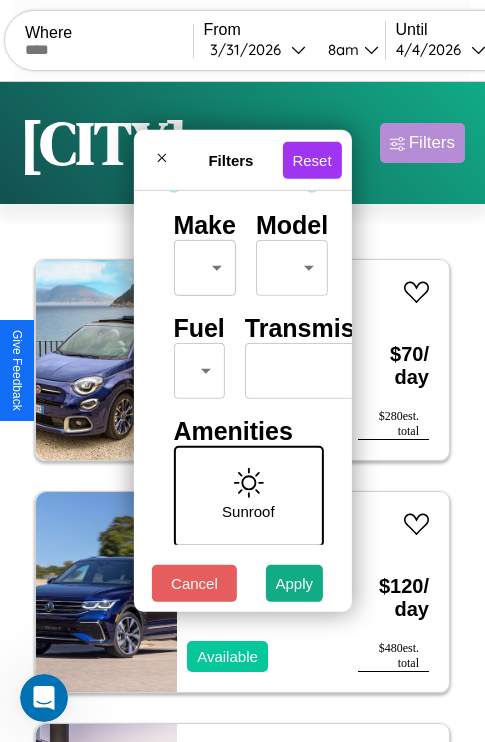 scroll, scrollTop: 162, scrollLeft: 0, axis: vertical 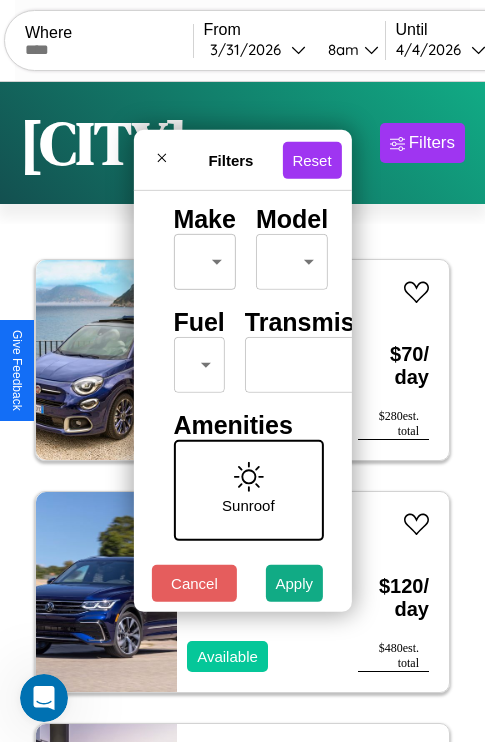 click on "CarGo Where From [DATE] [TIME] Until [DATE] [TIME] Become a Host Login Sign Up [CITY] Filters 152 cars in this area These cars can be picked up in this city. Fiat Ducato 2016 Available $ 70 / day $ 280 est. total Volkswagen Scirocco 2022 Available $ 120 / day $ 480 est. total GMC C6 2018 Available $ 100 / day $ 400 est. total GMC Rally 2022 Available $ 200 / day $ 800 est. total Hummer H3 2016 Available $ 170 / day $ 680 est. total Volvo BXXR 2021 Unavailable $ 90 / day $ 360 est. total Maserati Granturismo 2022 Unavailable $ 130 / day $ 520 est. total GMC Cutaway Chassis 2022 Unavailable $ 120 / day $ 480 est. total Subaru XT 2017 Available $ 60 / day $ 240 est. total Mazda CX-9 2014 Available $ 140 / day $ 560 est. total Volkswagen Cabrio 2016 Available $ 120 / day $ 480 est. total Bentley Roll Royce Silver Seraph 2024 Available $ 110 / day $ 440 est. total Chevrolet Hi-Cube 2019 Available $ 200 / day $ 800 est. total" at bounding box center (242, 412) 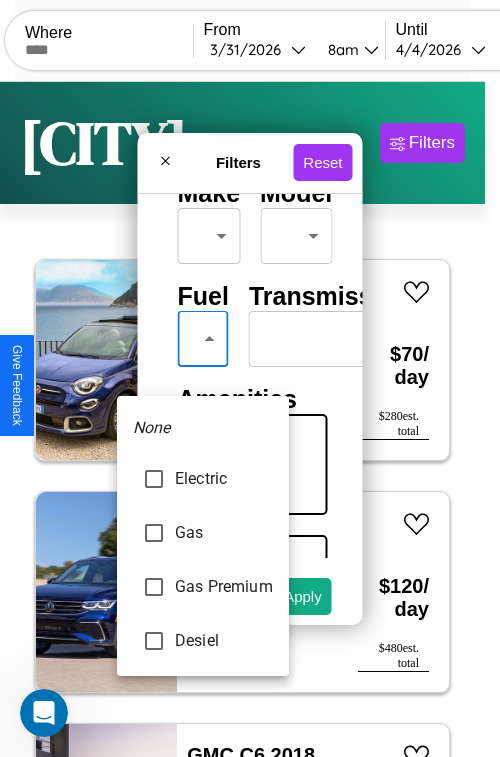 type on "********" 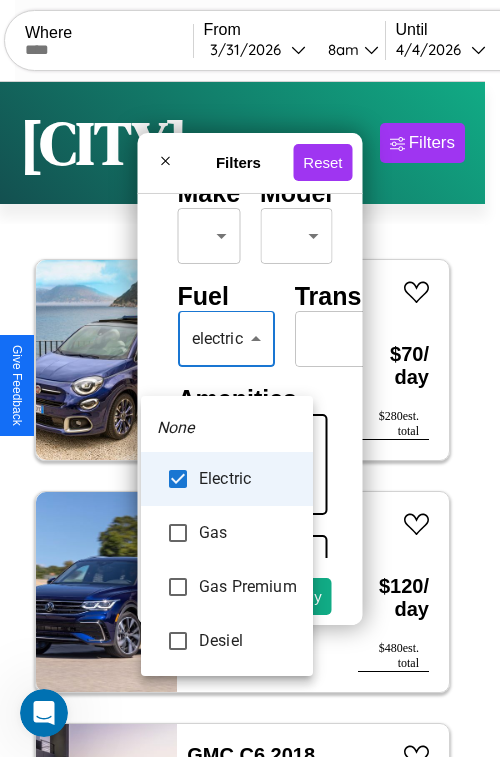 click at bounding box center [250, 378] 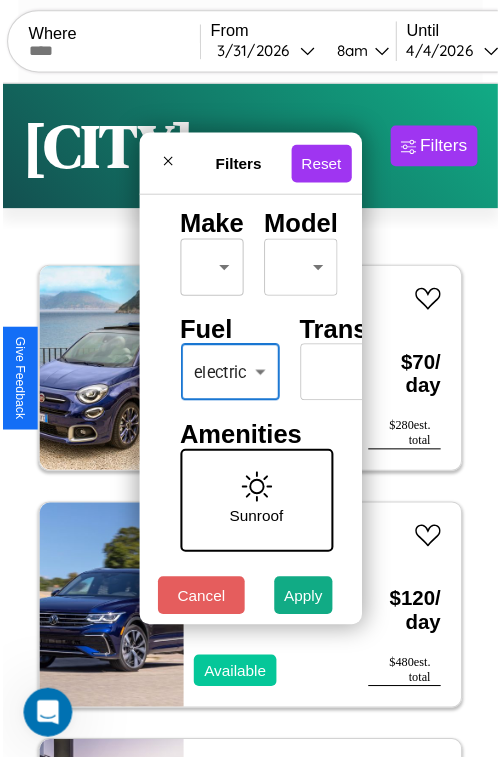 scroll, scrollTop: 59, scrollLeft: 0, axis: vertical 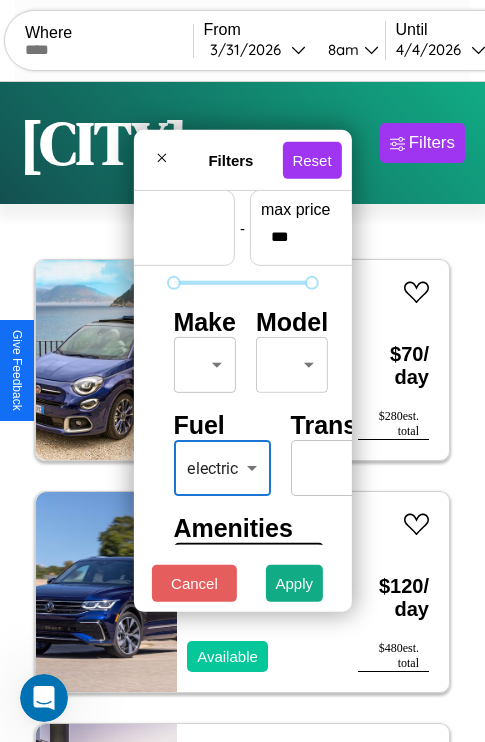 click on "CarGo Where From [DATE] [TIME] Until [DATE] [TIME] Become a Host Login Sign Up [CITY] Filters 152 cars in this area These cars can be picked up in this city. Fiat Ducato 2016 Available $ 70 / day $ 280 est. total Volkswagen Scirocco 2022 Available $ 120 / day $ 480 est. total GMC C6 2018 Available $ 100 / day $ 400 est. total GMC Rally 2022 Available $ 200 / day $ 800 est. total Hummer H3 2016 Available $ 170 / day $ 680 est. total Volvo BXXR 2021 Unavailable $ 90 / day $ 360 est. total Maserati Granturismo 2022 Unavailable $ 130 / day $ 520 est. total GMC Cutaway Chassis 2022 Unavailable $ 120 / day $ 480 est. total Subaru XT 2017 Available $ 60 / day $ 240 est. total Mazda CX-9 2014 Available $ 140 / day $ 560 est. total Volkswagen Cabrio 2016 Available $ 120 / day $ 480 est. total Bentley Roll Royce Silver Seraph 2024 Available $ 110 / day $ 440 est. total Chevrolet Hi-Cube 2019 Available $ 200 / day $ 800 est. total" at bounding box center (242, 412) 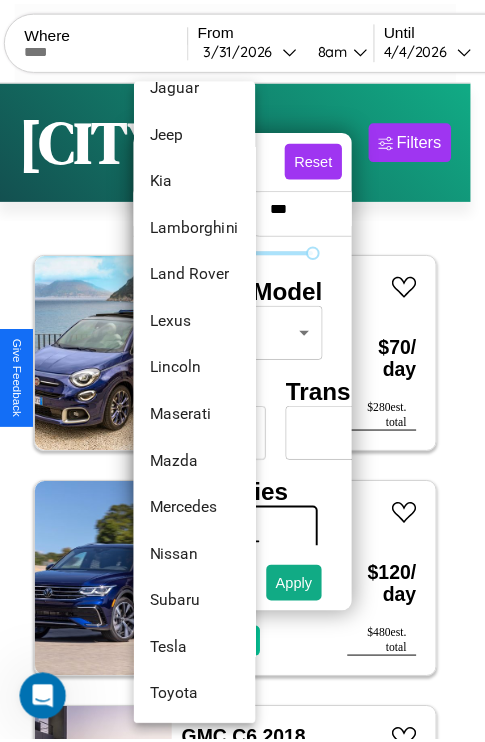 scroll, scrollTop: 1083, scrollLeft: 0, axis: vertical 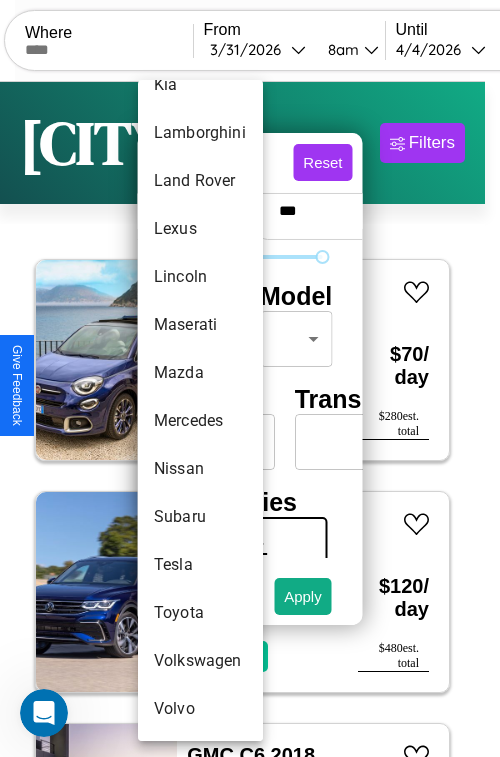 click on "Tesla" at bounding box center [200, 565] 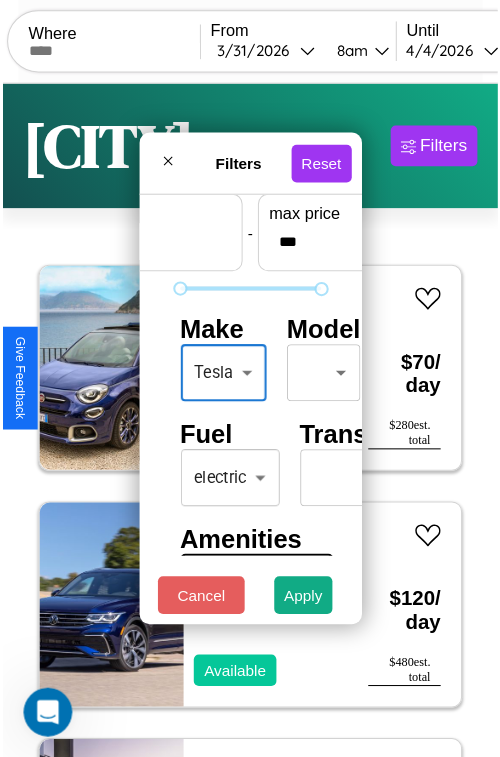 scroll, scrollTop: 162, scrollLeft: 111, axis: both 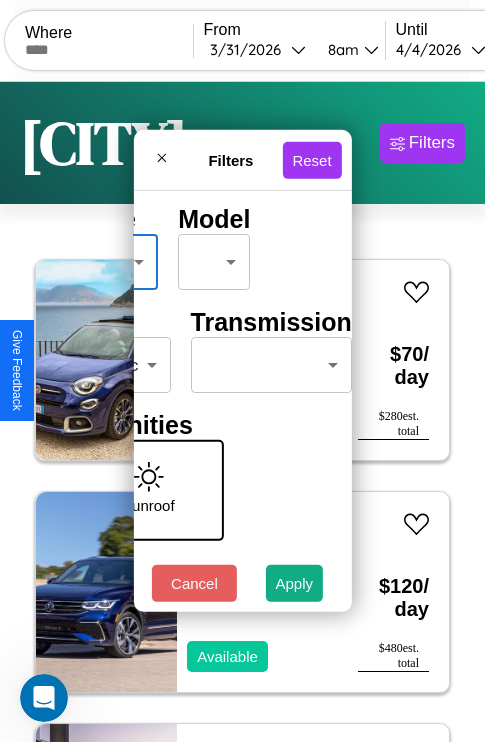 click on "CarGo Where From [DATE] [TIME] Until [DATE] [TIME] Become a Host Login Sign Up [CITY] Filters 152 cars in this area These cars can be picked up in this city. Fiat Ducato 2016 Available $ 70 / day $ 280 est. total Volkswagen Scirocco 2022 Available $ 120 / day $ 480 est. total GMC C6 2018 Available $ 100 / day $ 400 est. total GMC Rally 2022 Available $ 200 / day $ 800 est. total Hummer H3 2016 Available $ 170 / day $ 680 est. total Volvo BXXR 2021 Unavailable $ 90 / day $ 360 est. total Maserati Granturismo 2022 Unavailable $ 130 / day $ 520 est. total GMC Cutaway Chassis 2022 Unavailable $ 120 / day $ 480 est. total Subaru XT 2017 Available $ 60 / day $ 240 est. total Mazda CX-9 2014 Available $ 140 / day $ 560 est. total Volkswagen Cabrio 2016 Available $ 120 / day $ 480 est. total Bentley Roll Royce Silver Seraph 2024 Available $ 110 / day $ 440 est. total Chevrolet Hi-Cube 2019 Available $ 200 / day $ 800 est. total" at bounding box center (242, 412) 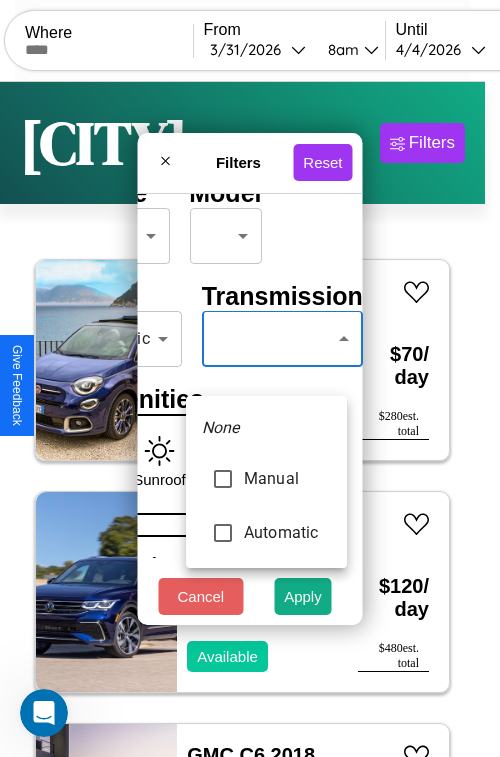 type on "******" 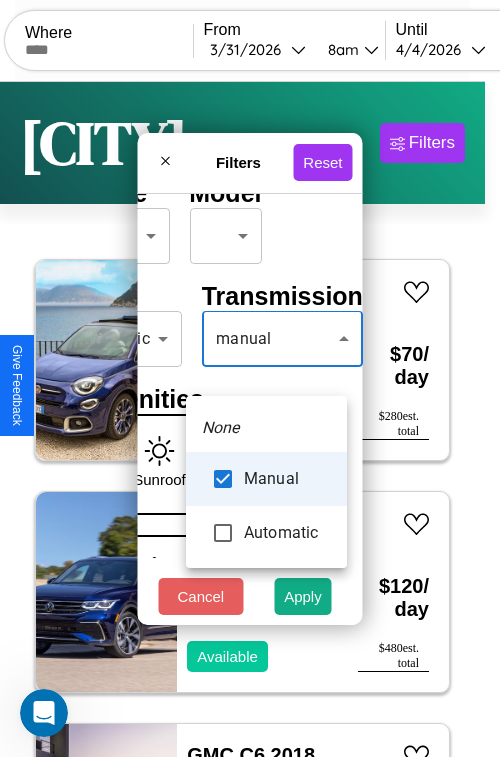 click at bounding box center [250, 378] 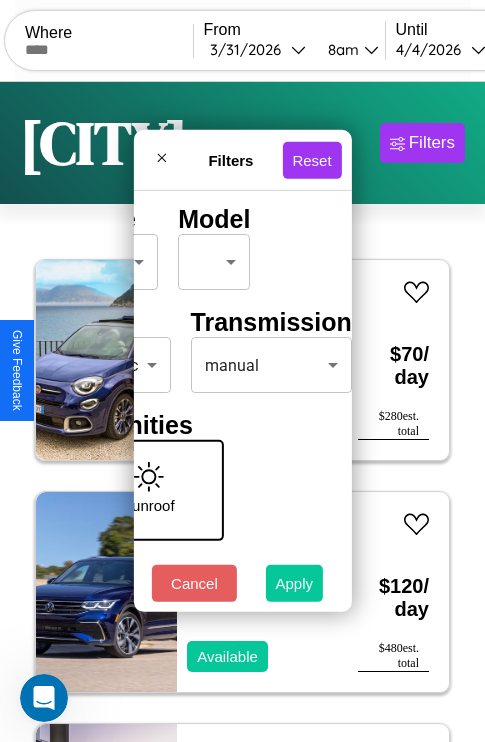 click on "Apply" at bounding box center [295, 583] 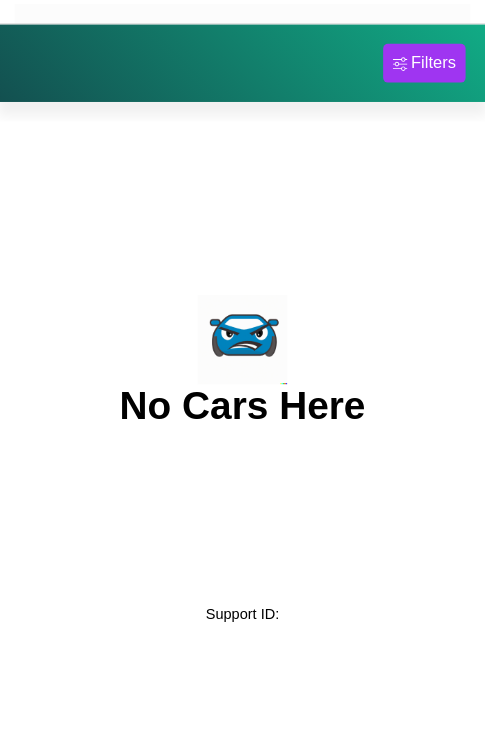 scroll, scrollTop: 0, scrollLeft: 0, axis: both 